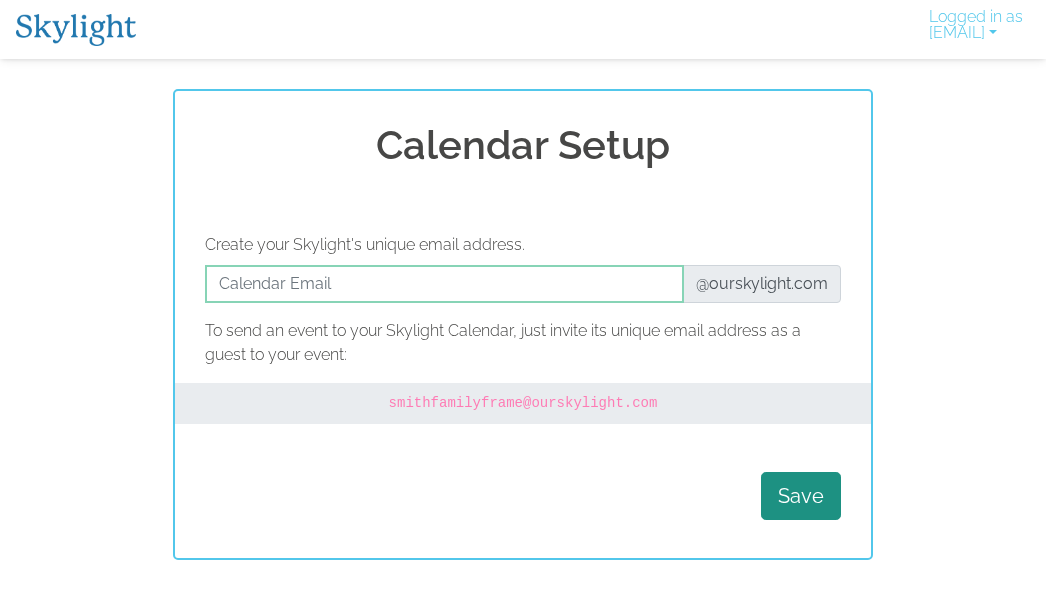scroll, scrollTop: 0, scrollLeft: 0, axis: both 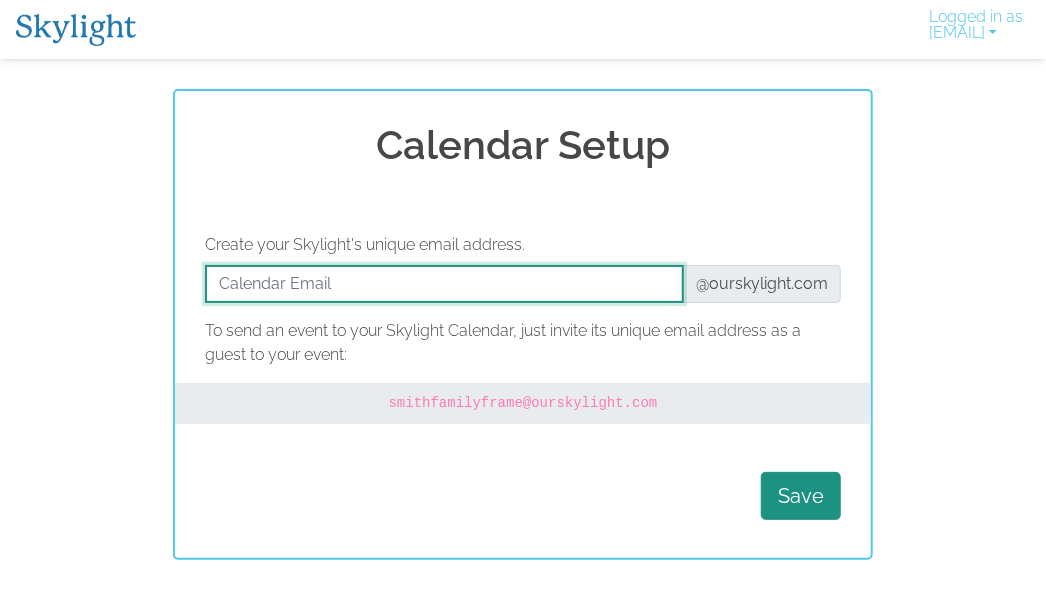 click at bounding box center [444, 284] 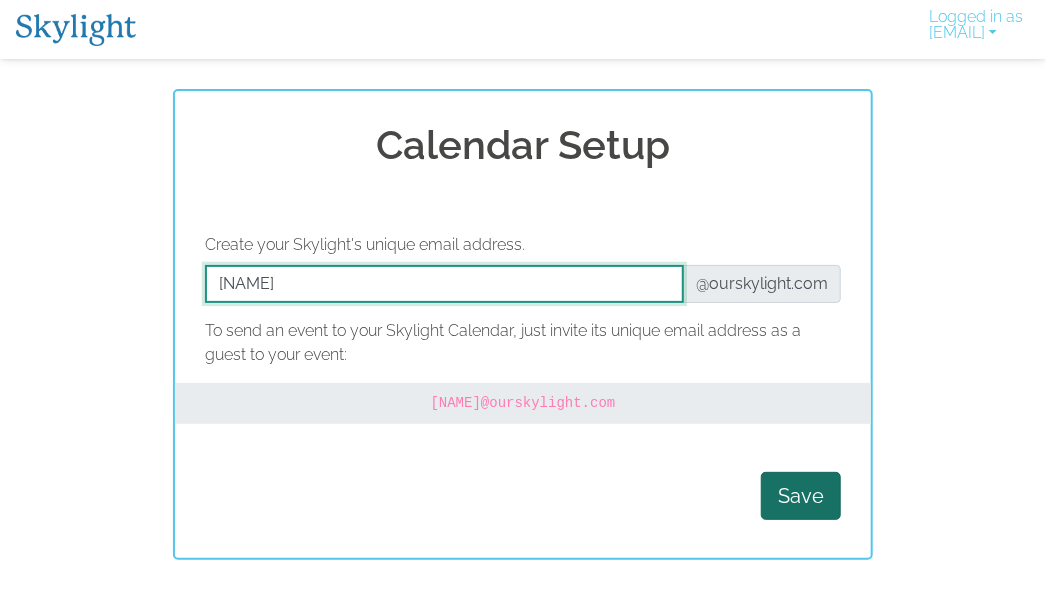 type on "detwillerknowles" 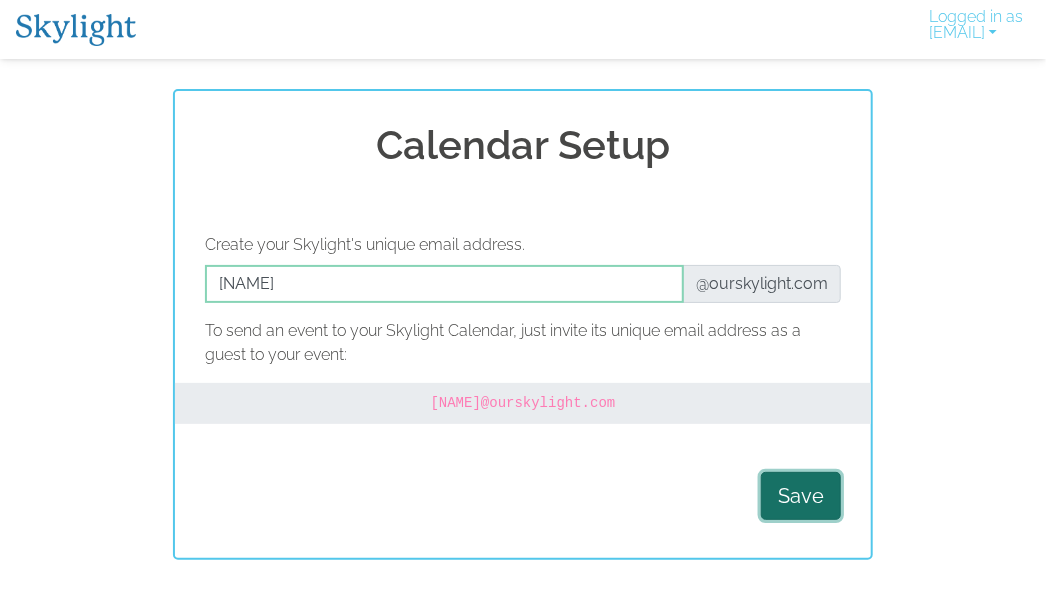click on "Save" at bounding box center (801, 496) 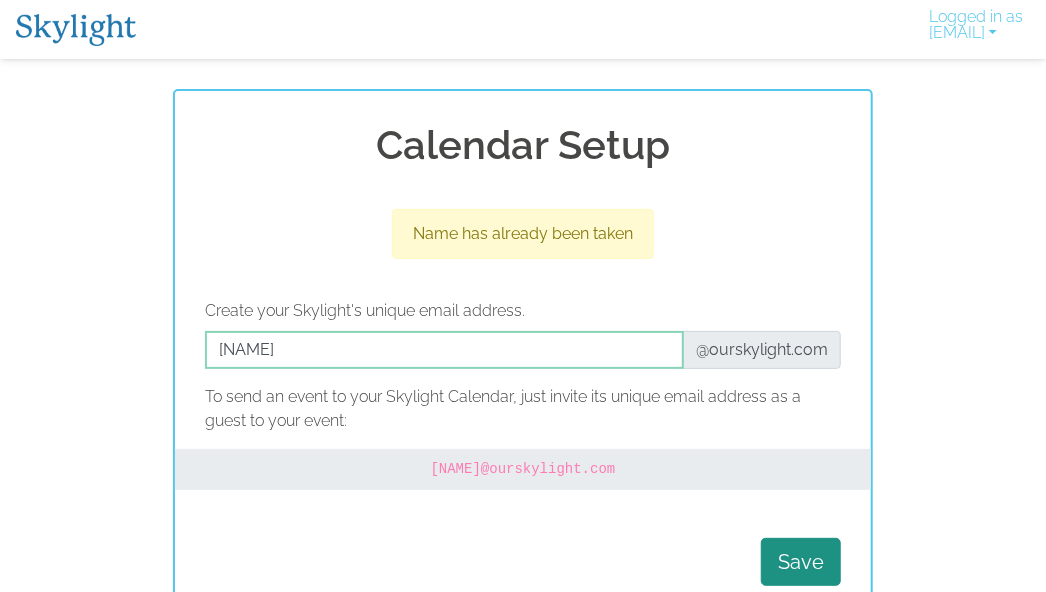 click on "detwillerknowles @ourskylight.com" at bounding box center [523, 469] 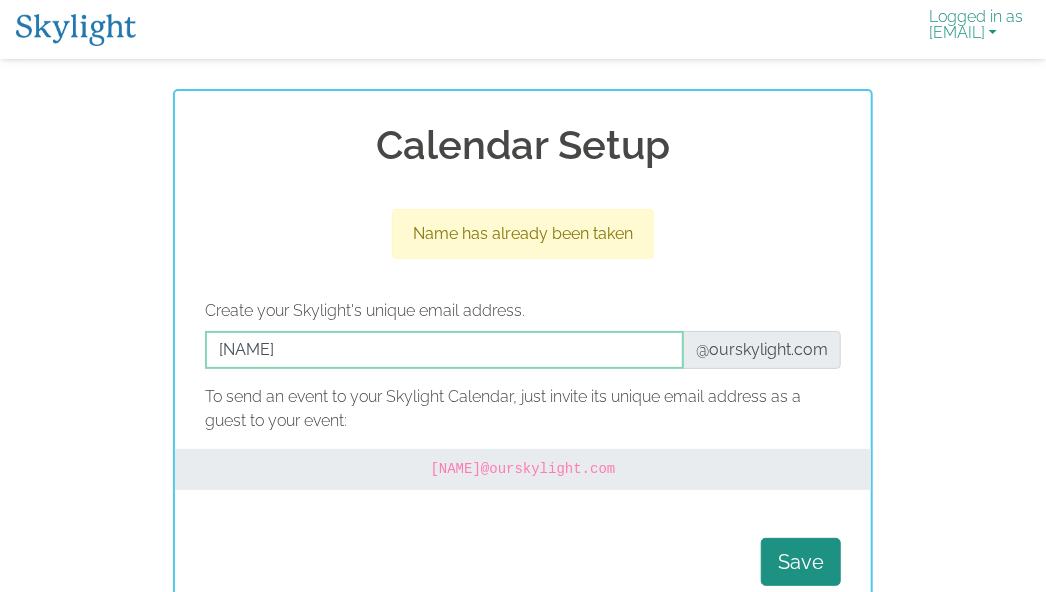 click on "Logged in as lauren.d.knowles@gmail.com" at bounding box center [976, 29] 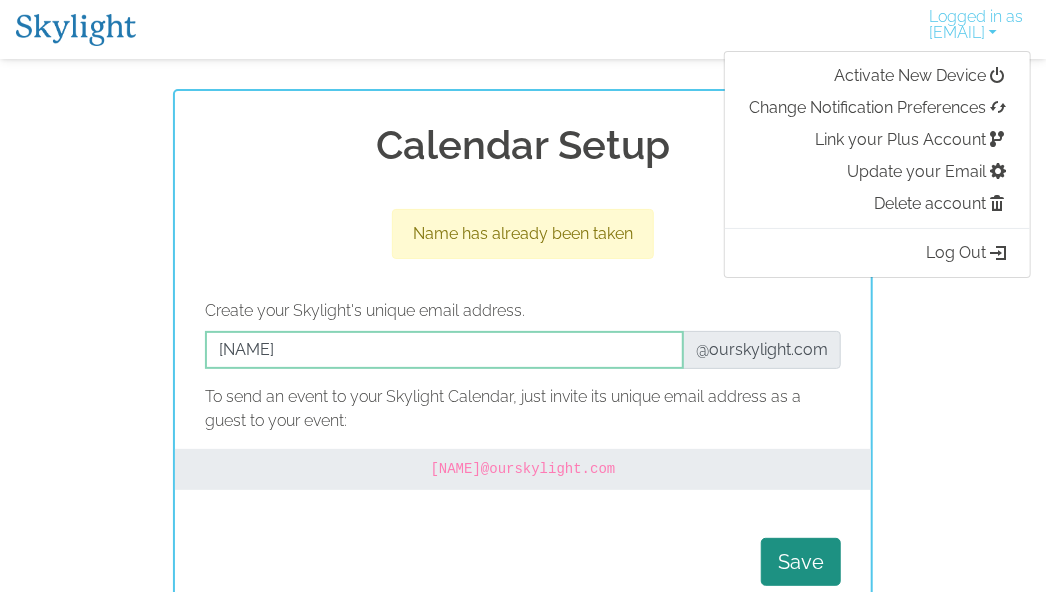 click on "Calendar Setup Name has already been taken Create your Skylight's unique email address.   @ourskylight.com To send an event to your Skylight Calendar, just invite its unique email address as a guest to your event: detwillerknowles @ourskylight.com Save" at bounding box center [523, 357] 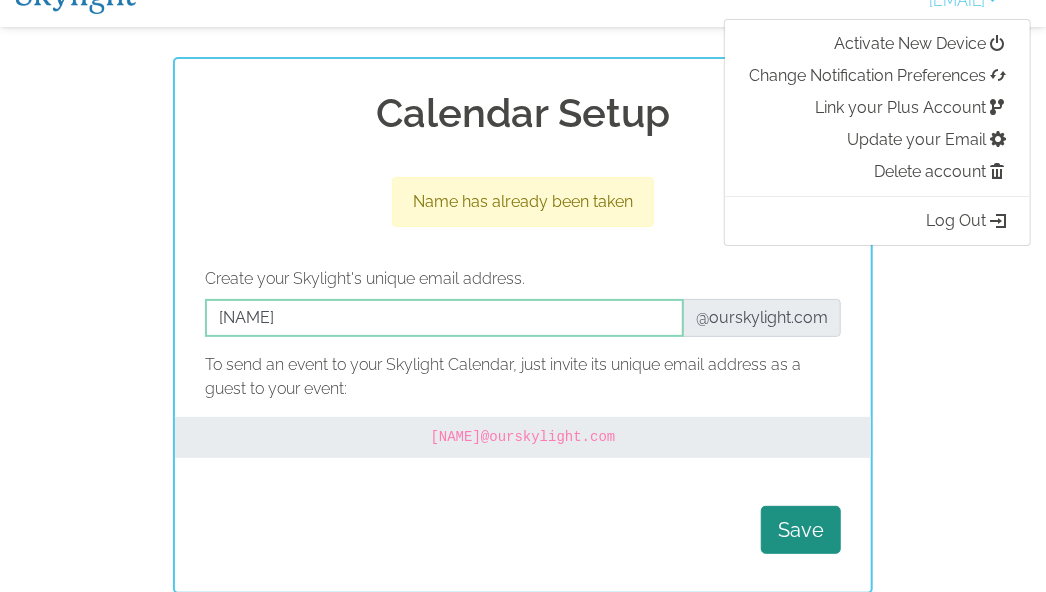scroll, scrollTop: 0, scrollLeft: 0, axis: both 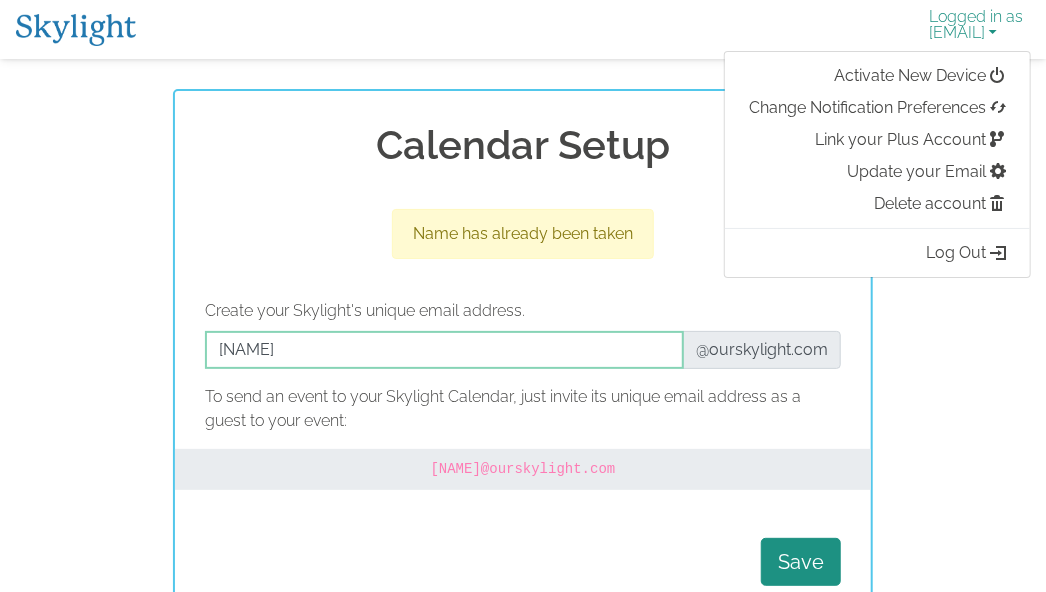 click on "Logged in as lauren.d.knowles@gmail.com" at bounding box center (976, 29) 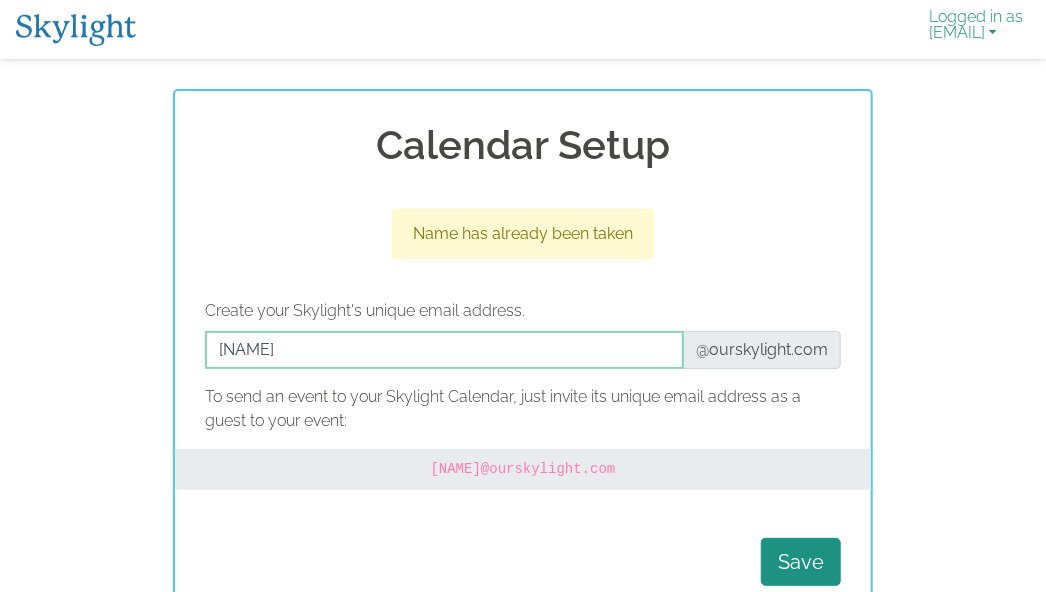 click on "Logged in as lauren.d.knowles@gmail.com" at bounding box center [976, 29] 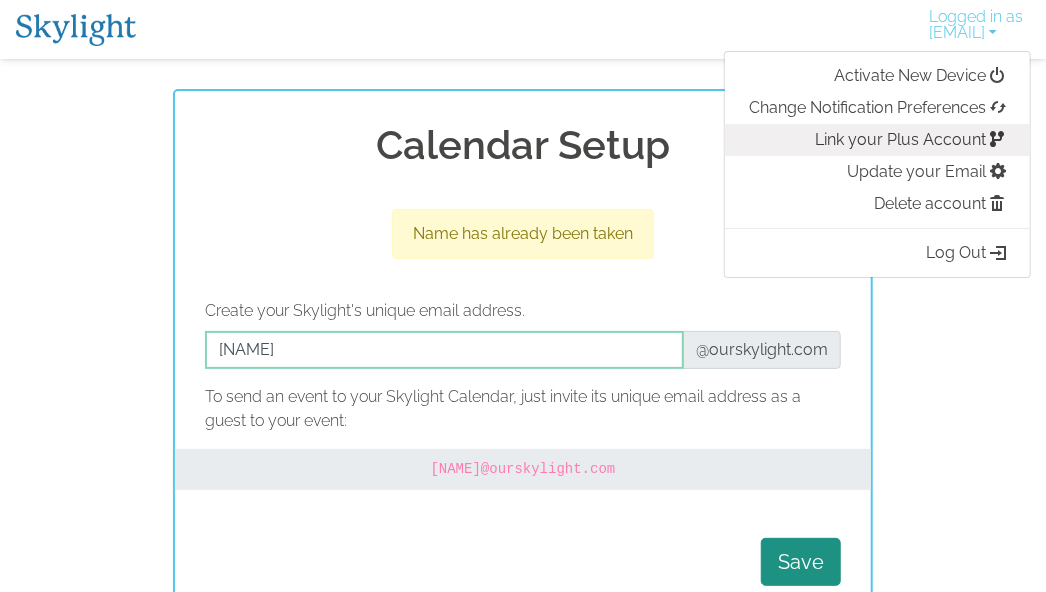 click on "Link your Plus Account" at bounding box center (877, 140) 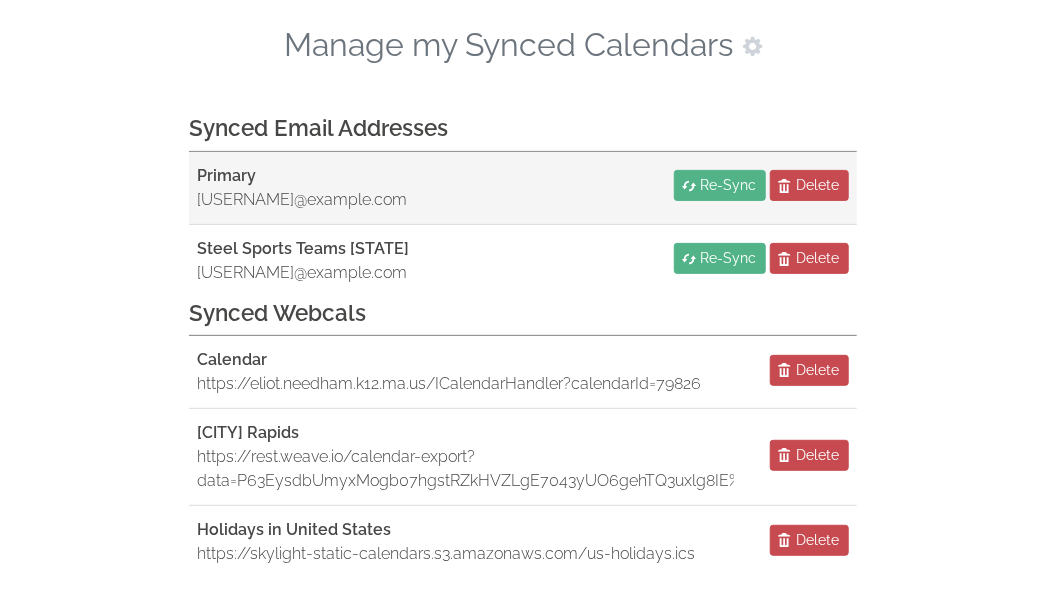 scroll, scrollTop: 215, scrollLeft: 0, axis: vertical 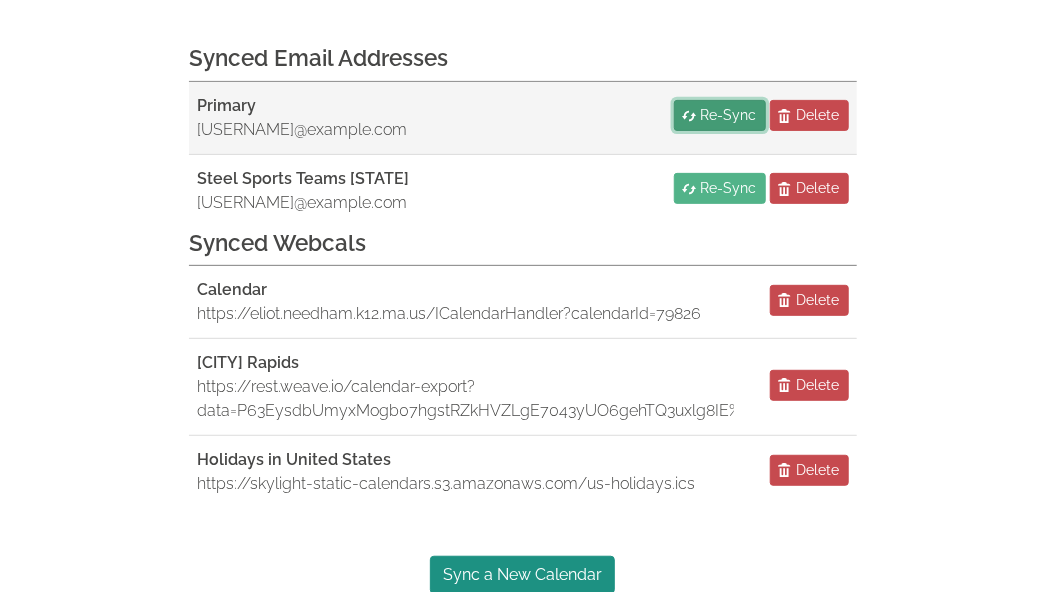 click on "Re-Sync" at bounding box center [729, 115] 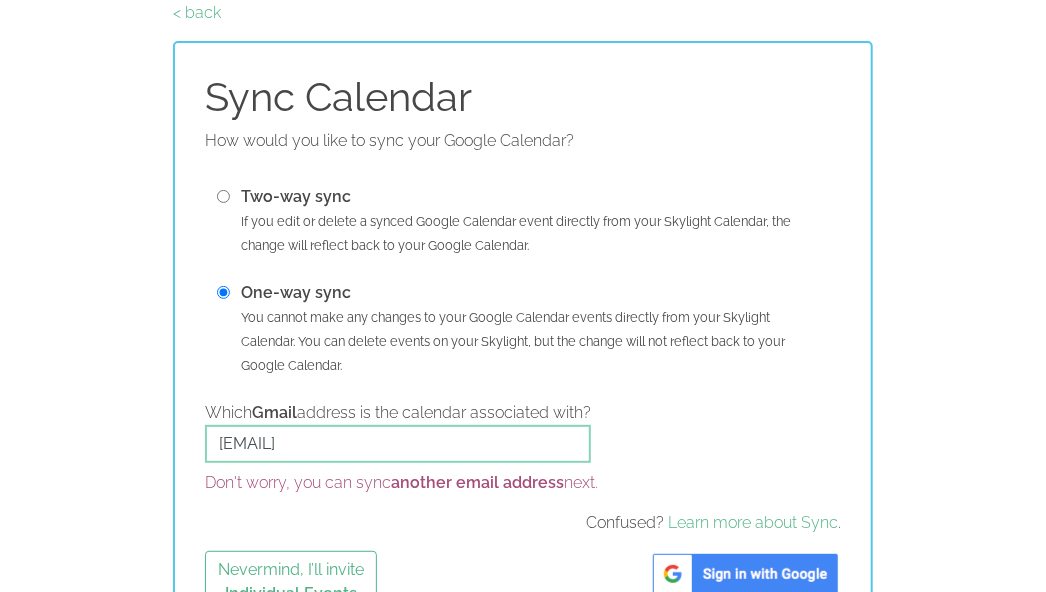 scroll, scrollTop: 90, scrollLeft: 0, axis: vertical 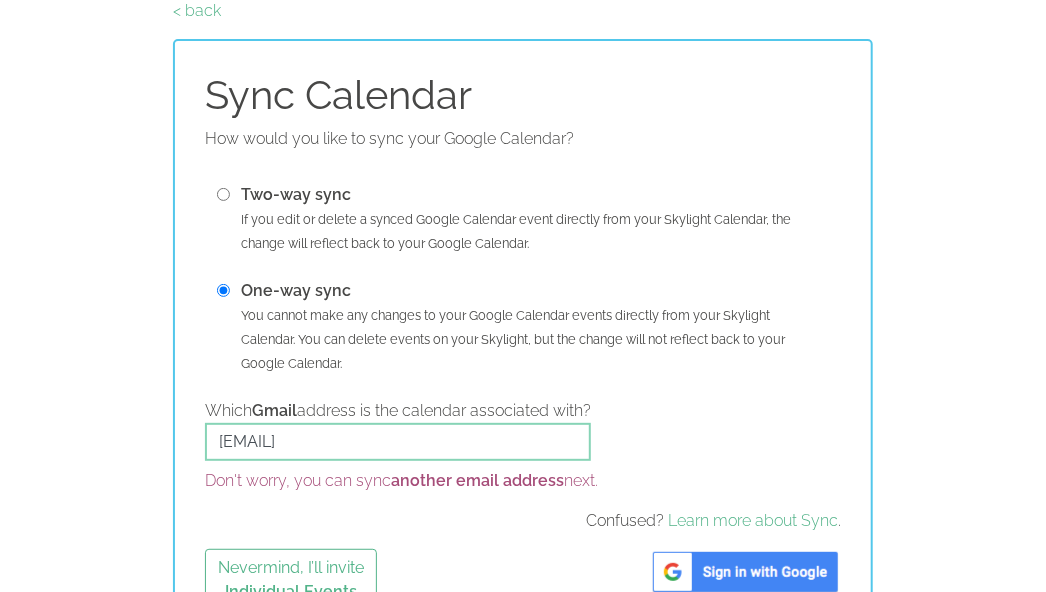 click at bounding box center [223, 194] 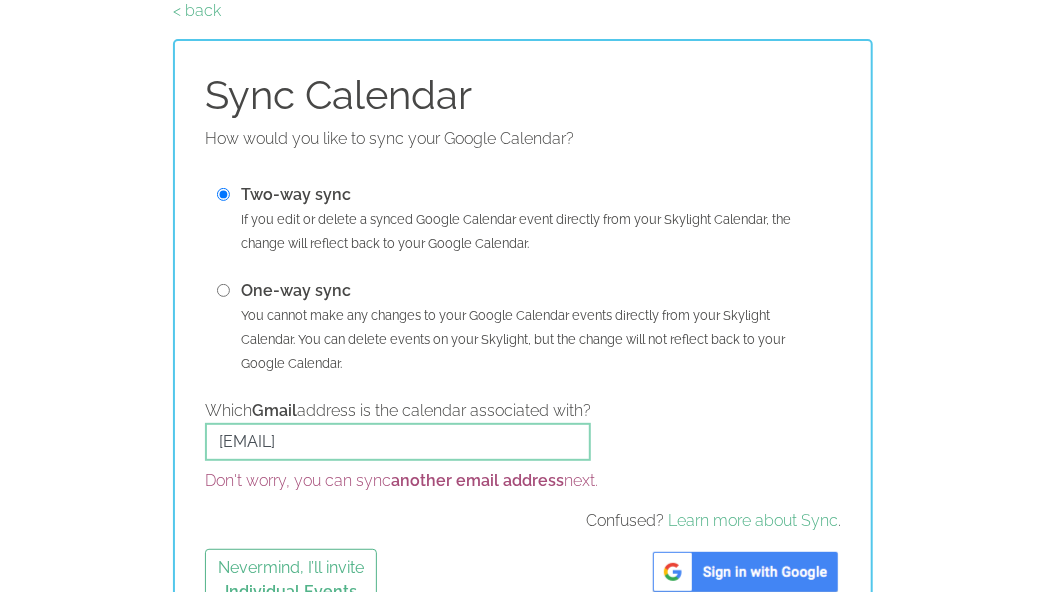 scroll, scrollTop: 139, scrollLeft: 0, axis: vertical 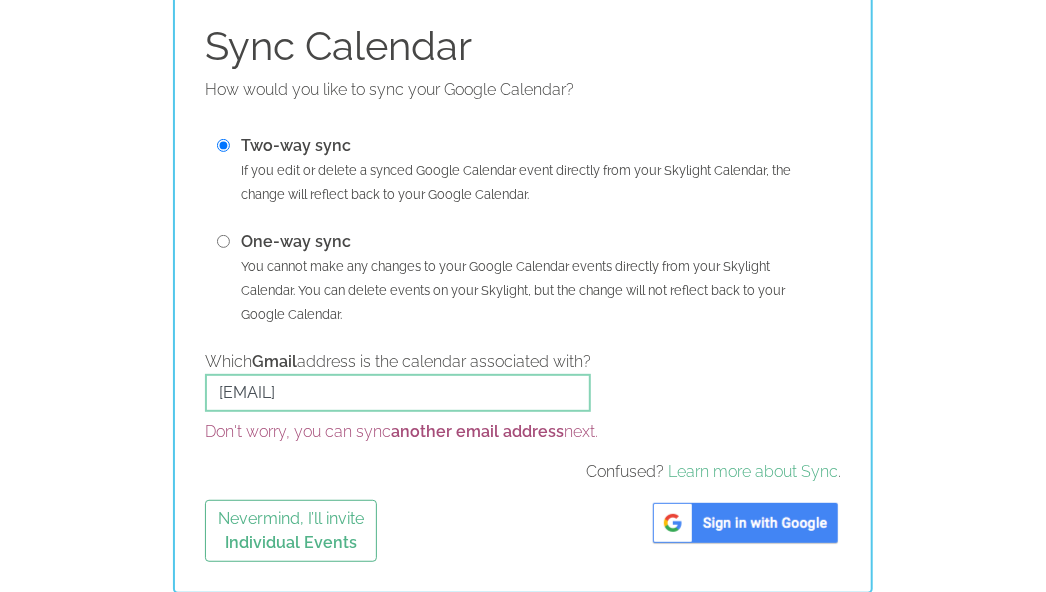 click at bounding box center (745, 523) 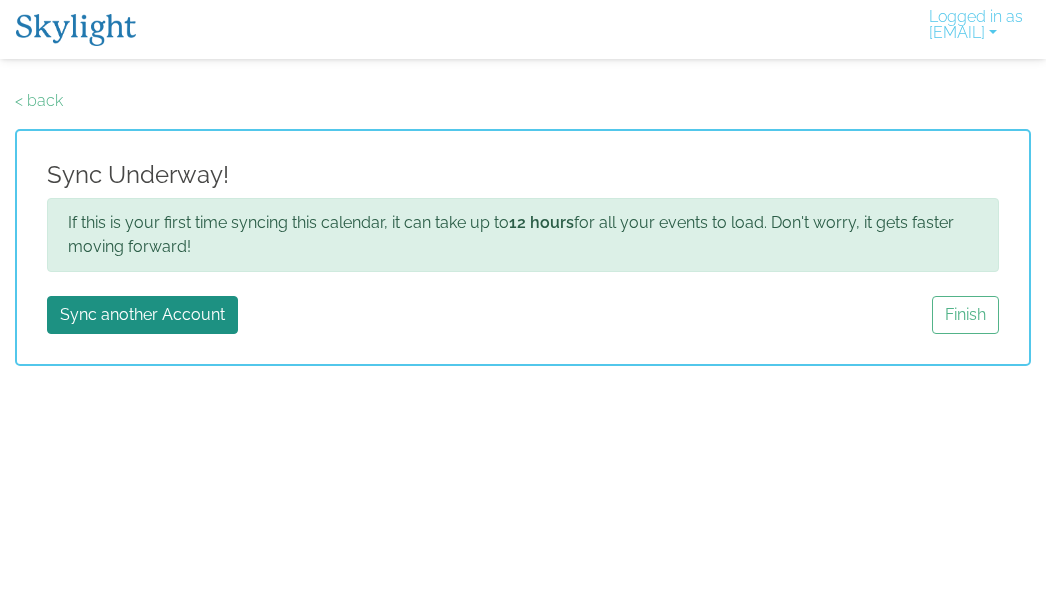 scroll, scrollTop: 0, scrollLeft: 0, axis: both 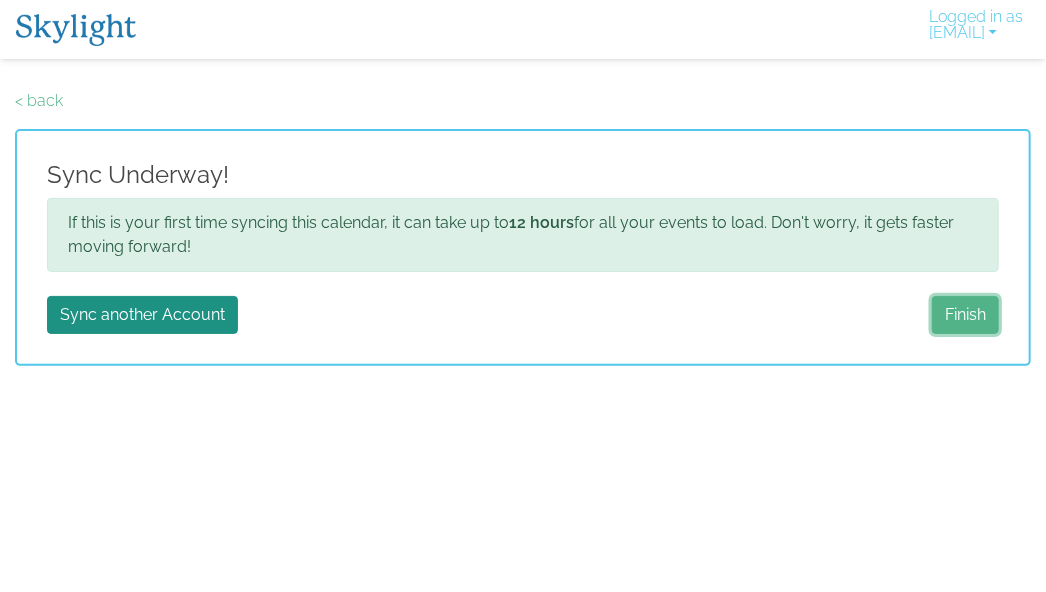 click on "Finish" at bounding box center (965, 315) 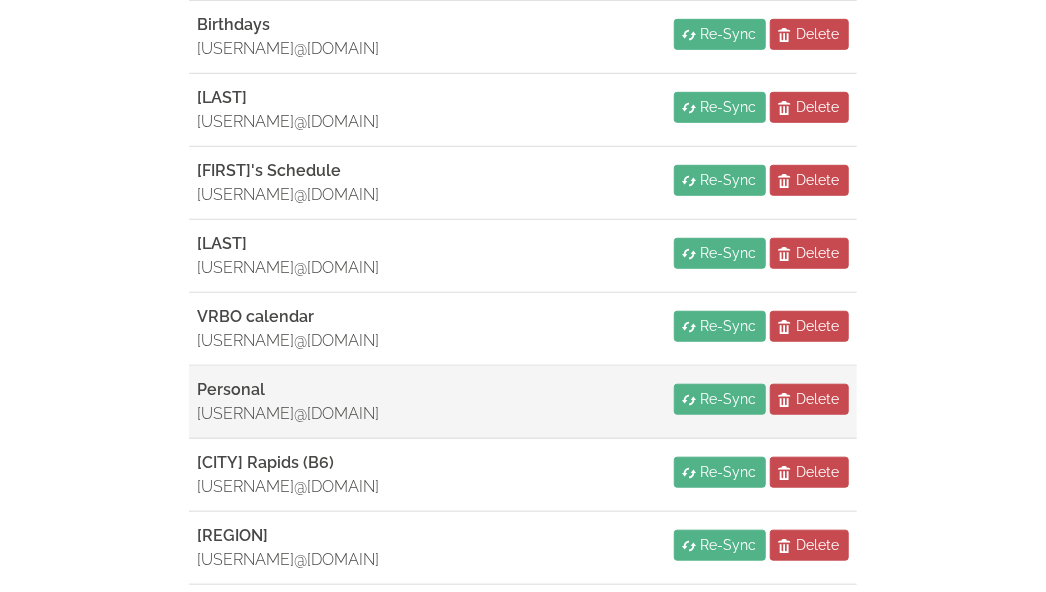 scroll, scrollTop: 441, scrollLeft: 0, axis: vertical 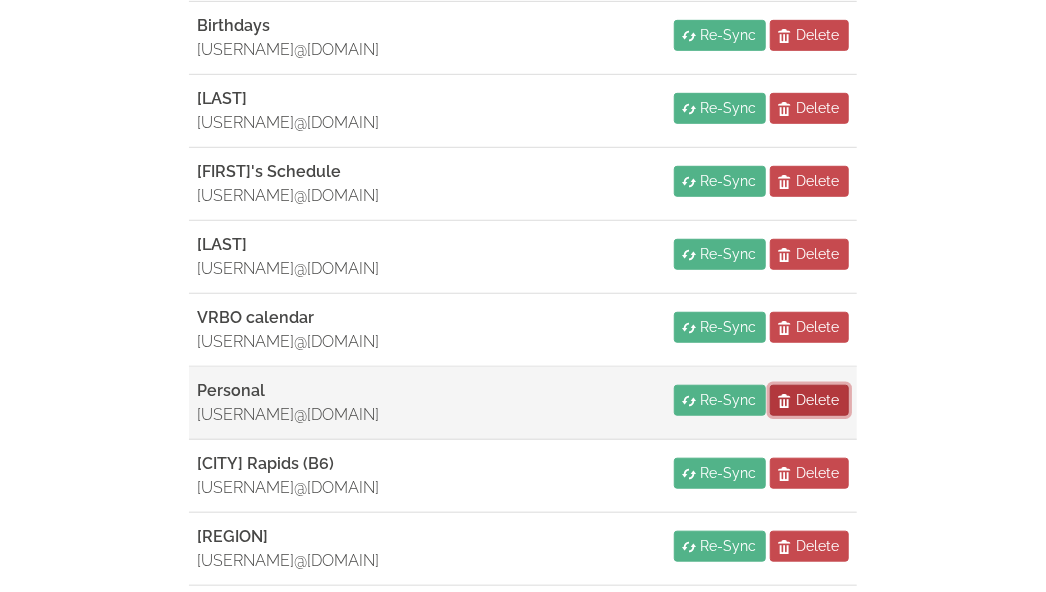 click on "Delete" at bounding box center [818, 400] 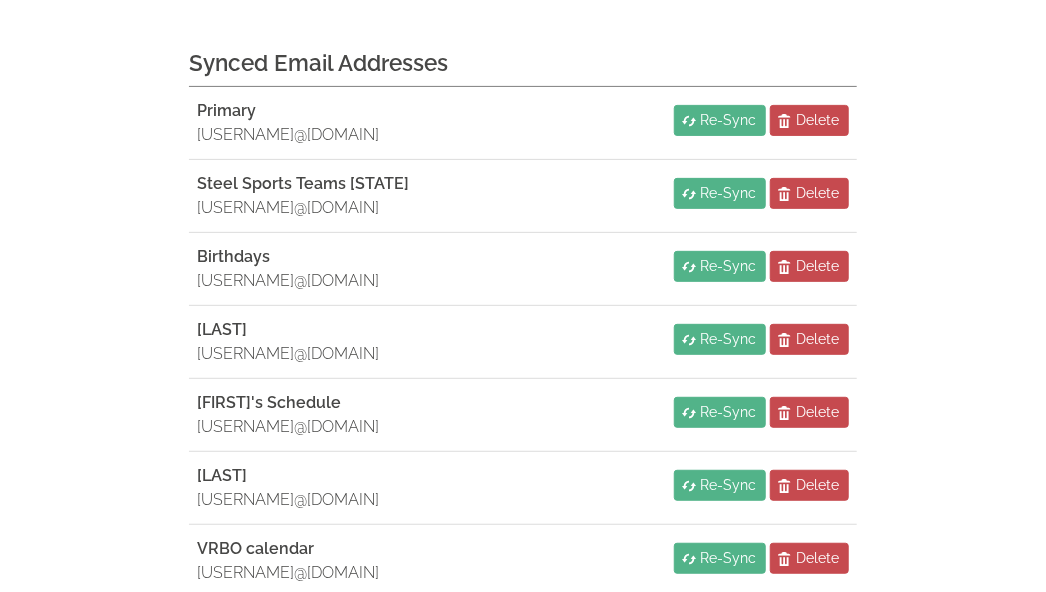 scroll, scrollTop: 0, scrollLeft: 0, axis: both 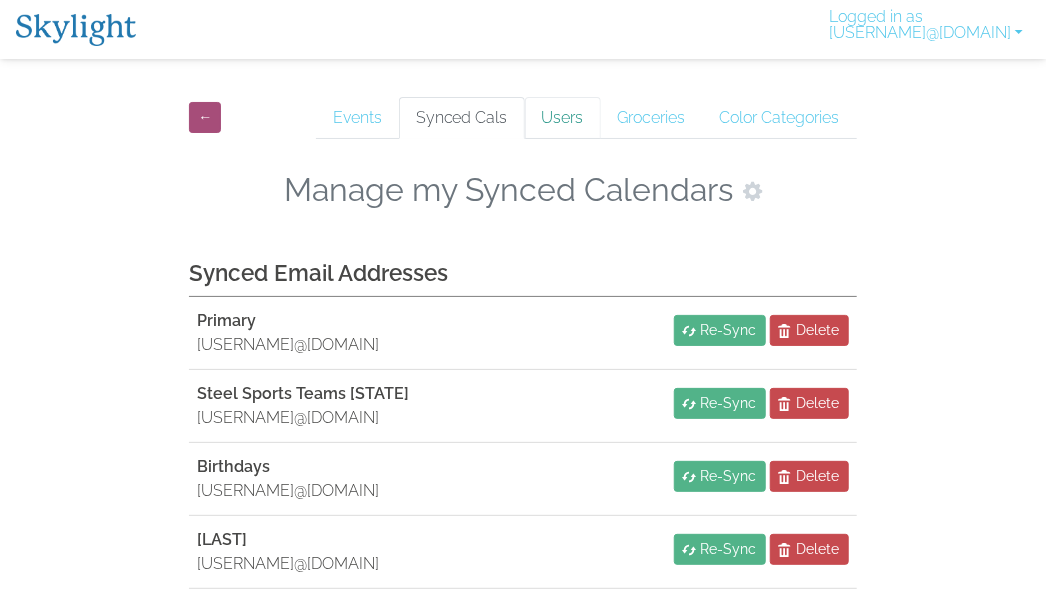 click on "Users" at bounding box center [563, 118] 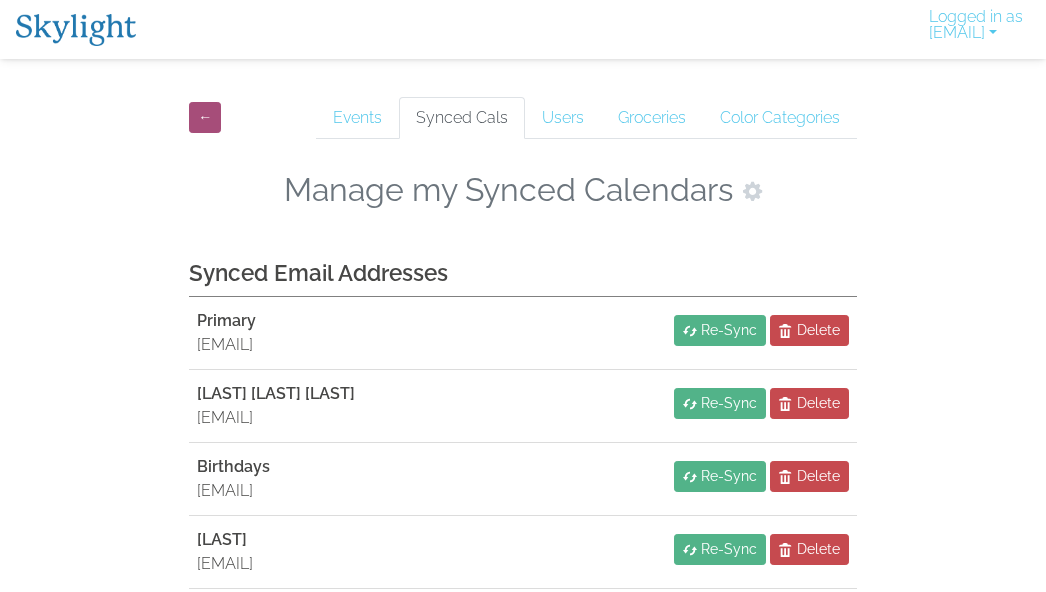 scroll, scrollTop: 0, scrollLeft: 0, axis: both 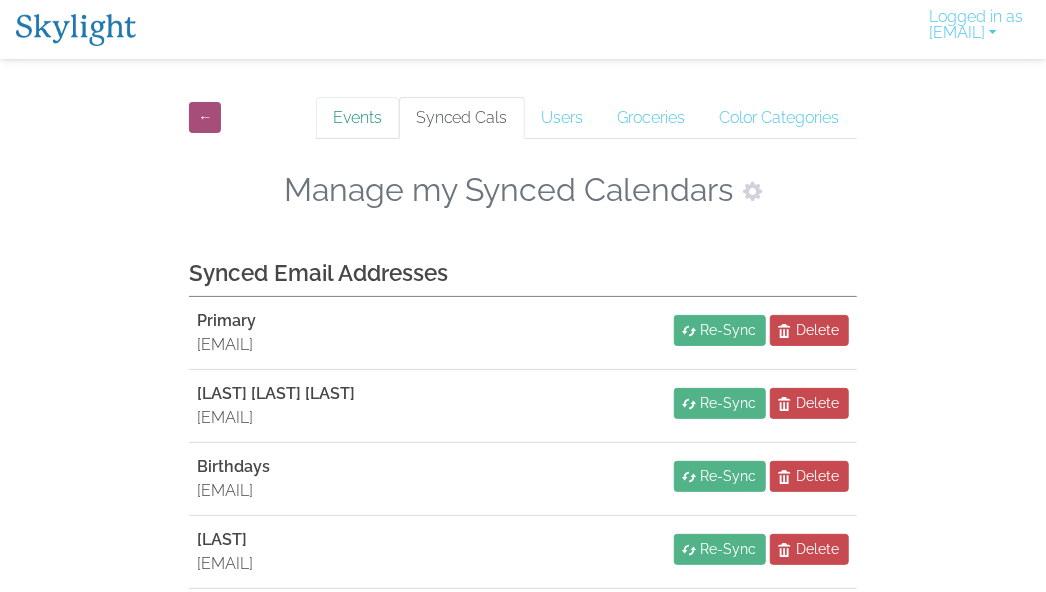 click on "Events" at bounding box center (357, 118) 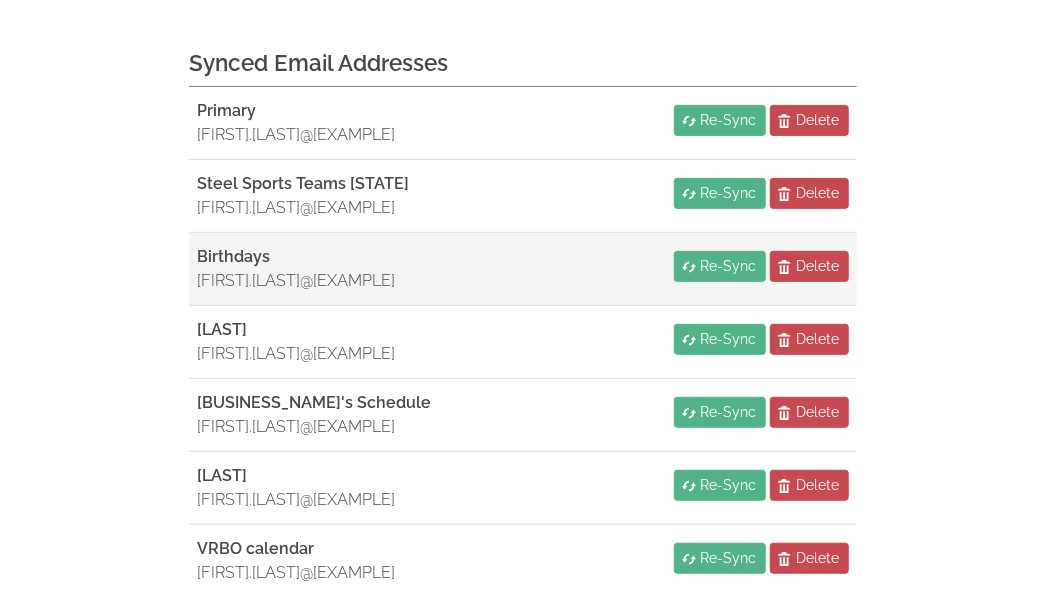 scroll, scrollTop: 210, scrollLeft: 0, axis: vertical 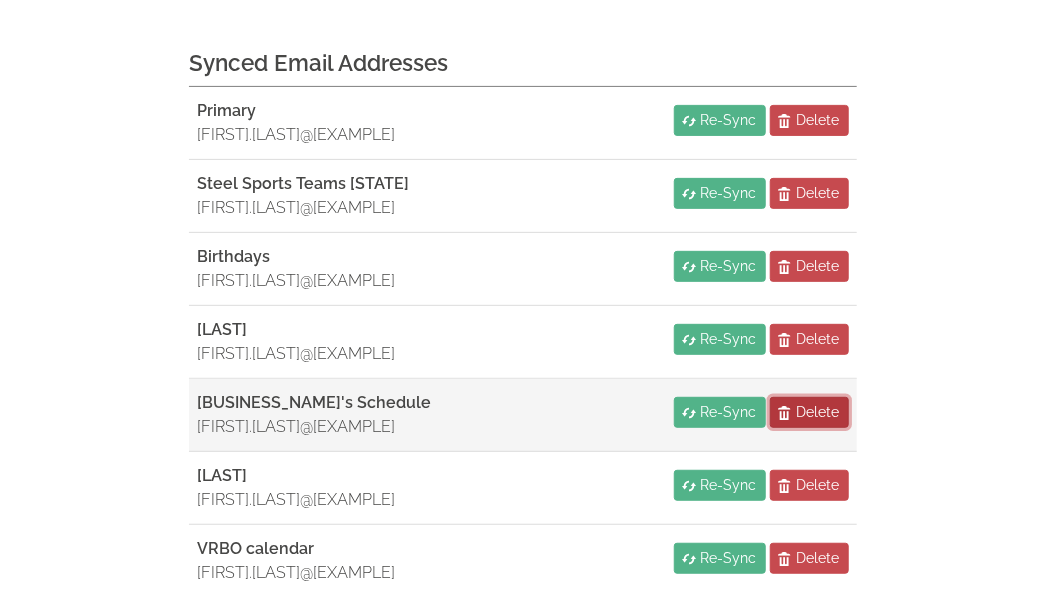 click on "Delete" at bounding box center [818, 412] 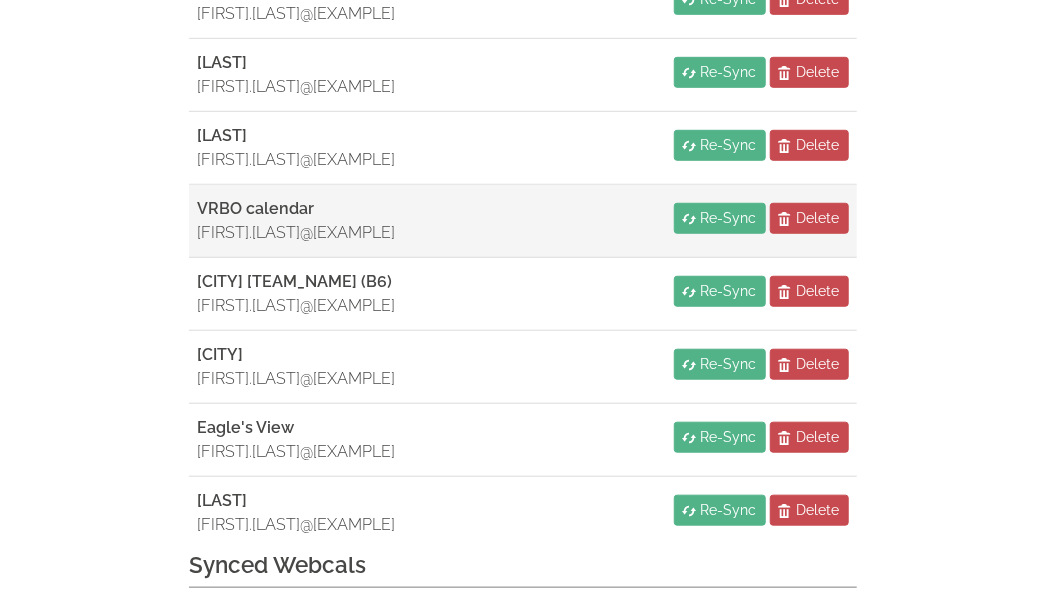 scroll, scrollTop: 481, scrollLeft: 0, axis: vertical 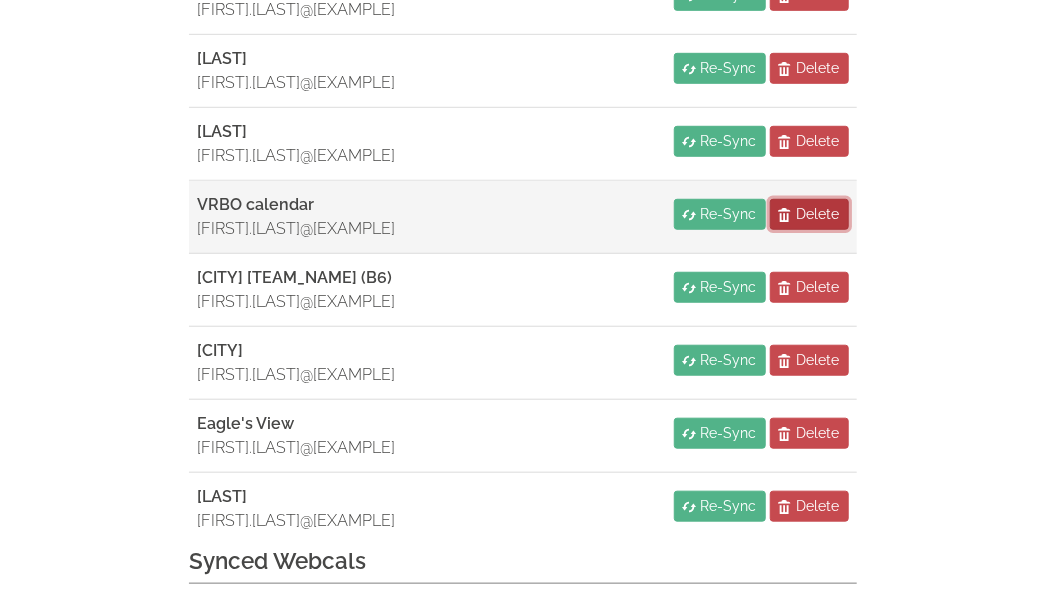 click on "Delete" at bounding box center [818, 214] 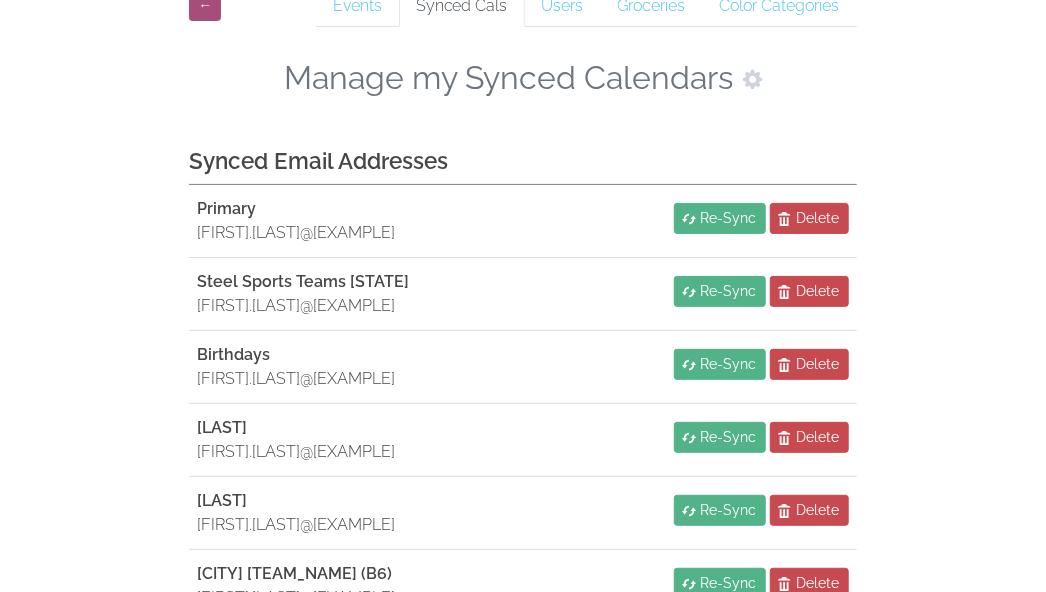scroll, scrollTop: 0, scrollLeft: 0, axis: both 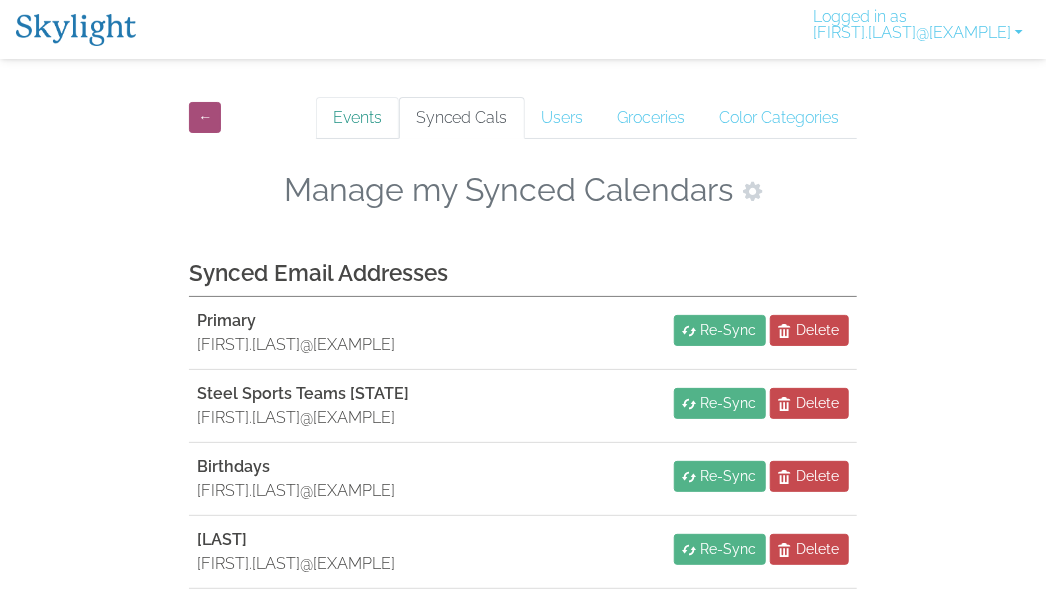 click on "Events" at bounding box center [357, 118] 